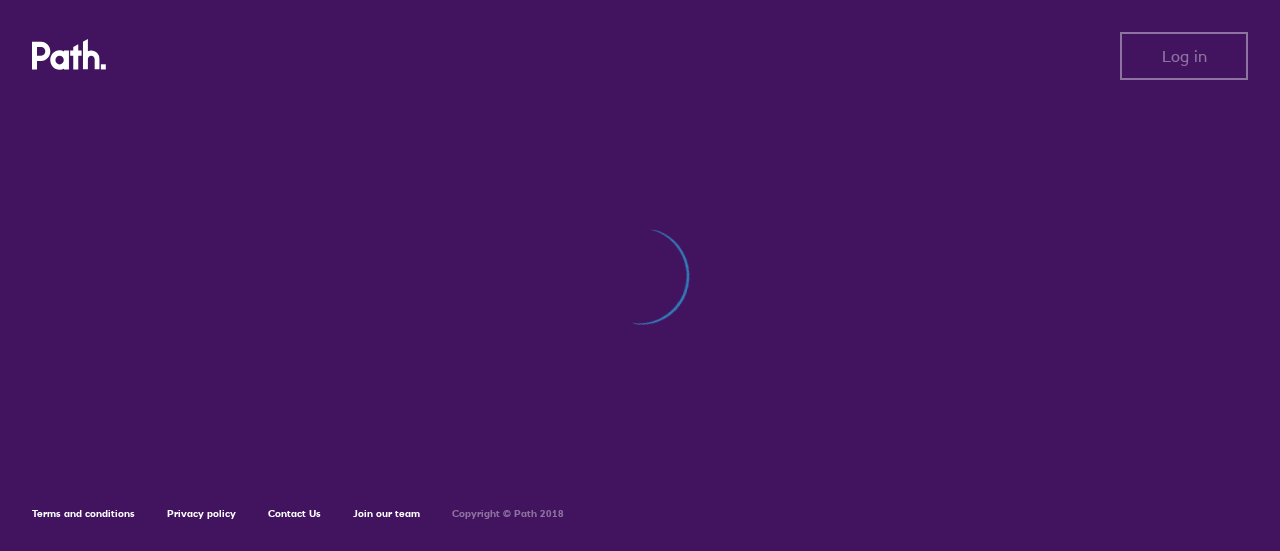 scroll, scrollTop: 0, scrollLeft: 0, axis: both 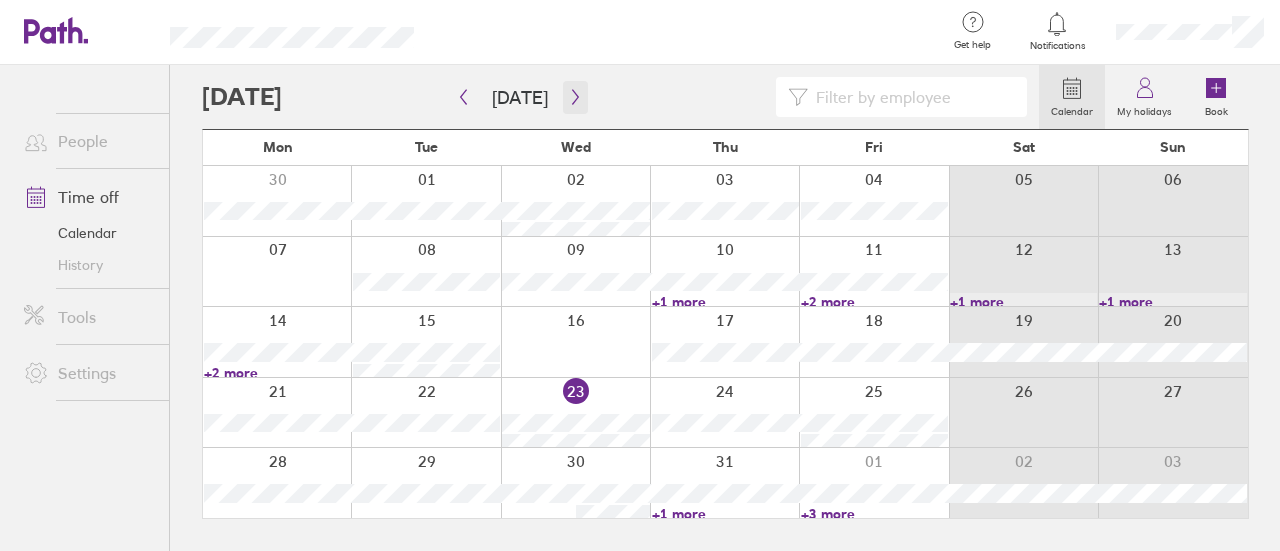 click 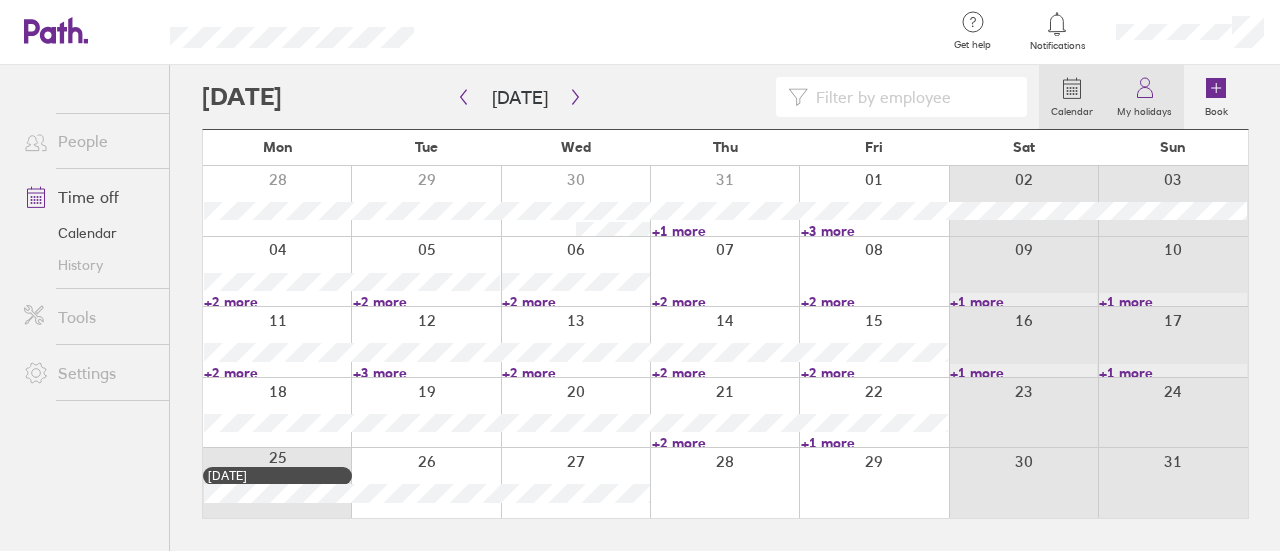click 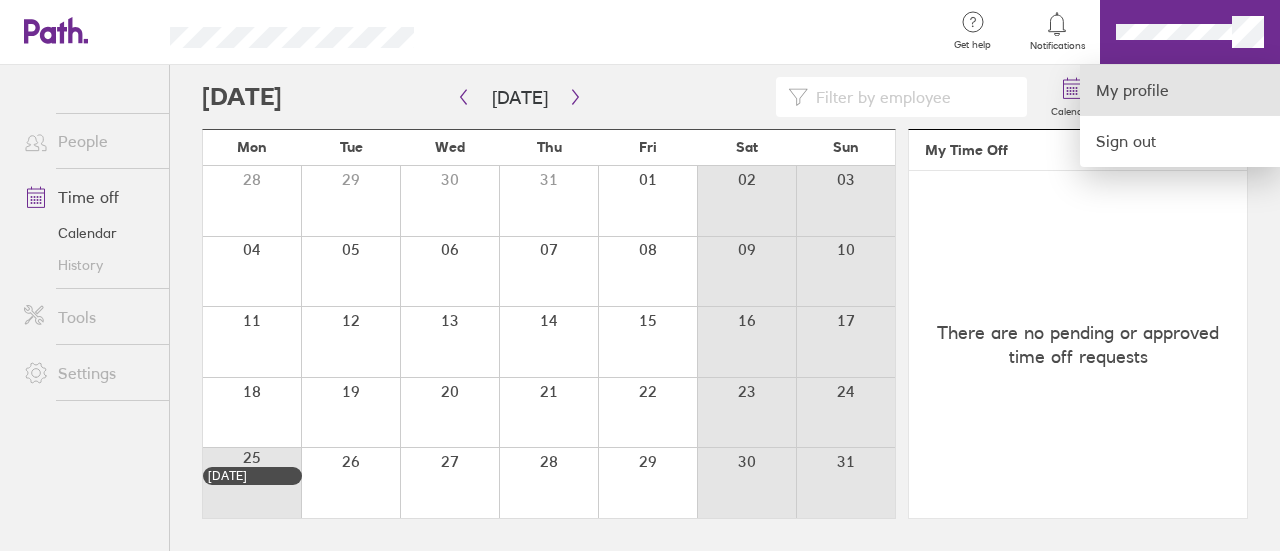 click on "My profile" at bounding box center (1180, 90) 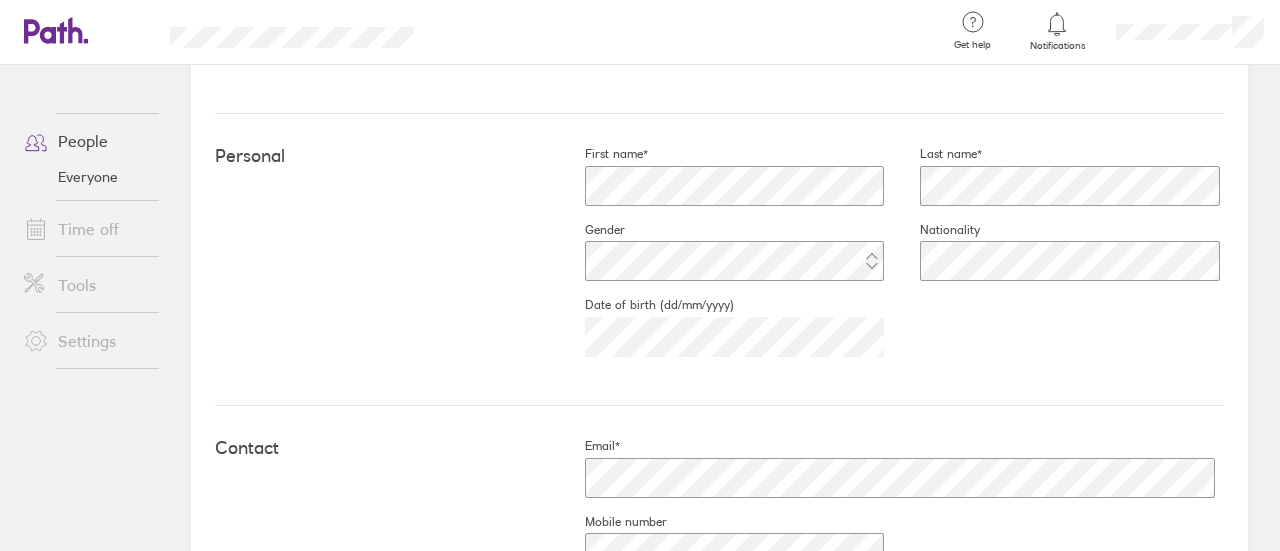 scroll, scrollTop: 500, scrollLeft: 0, axis: vertical 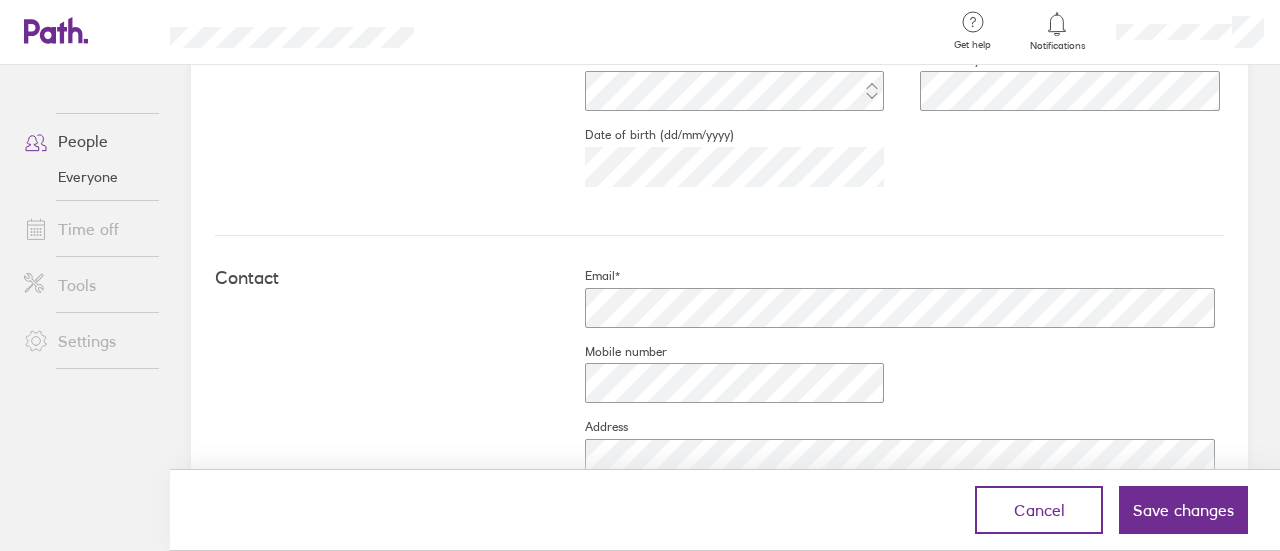 click on "Contact Email* Mobile number Address Town/city Postcode Country" at bounding box center (719, 457) 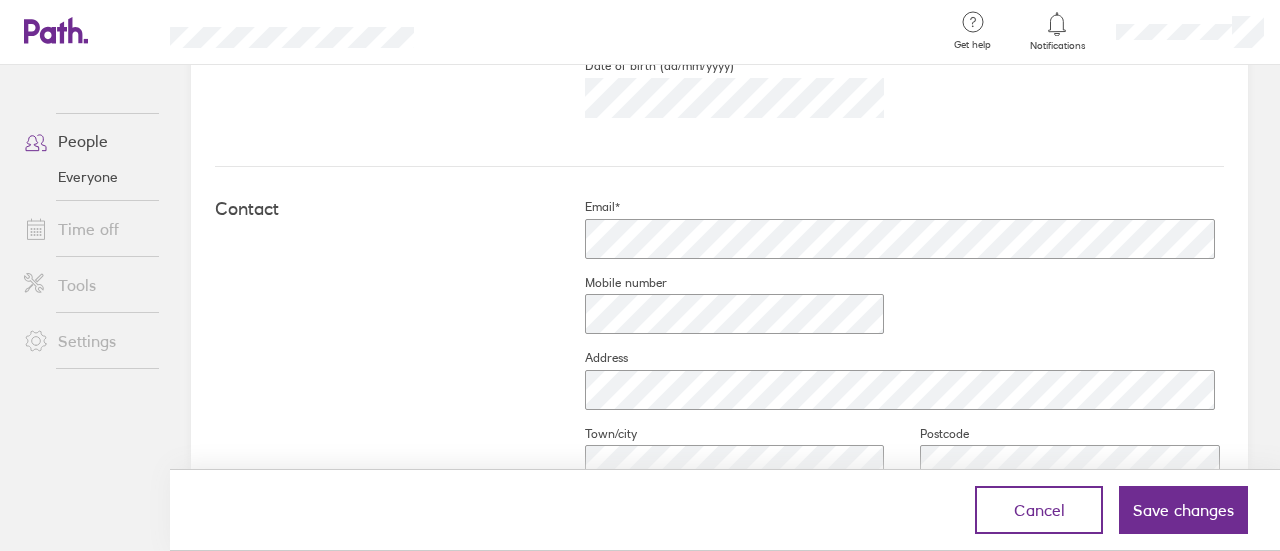 scroll, scrollTop: 800, scrollLeft: 0, axis: vertical 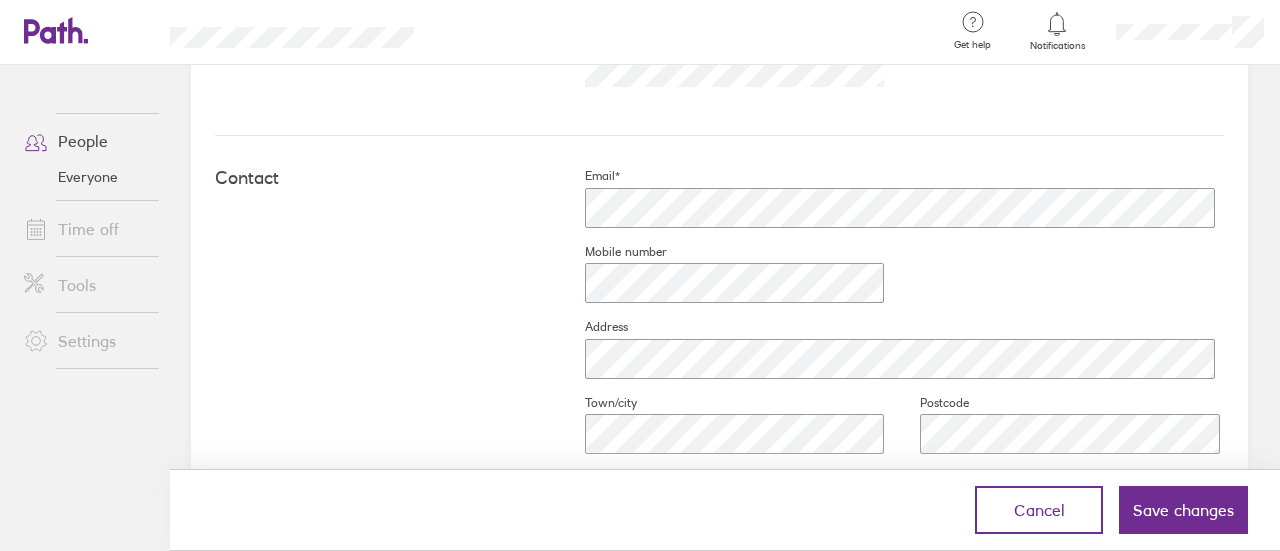 click on "Contact Email* Mobile number Address Town/city Postcode Country" at bounding box center (719, 357) 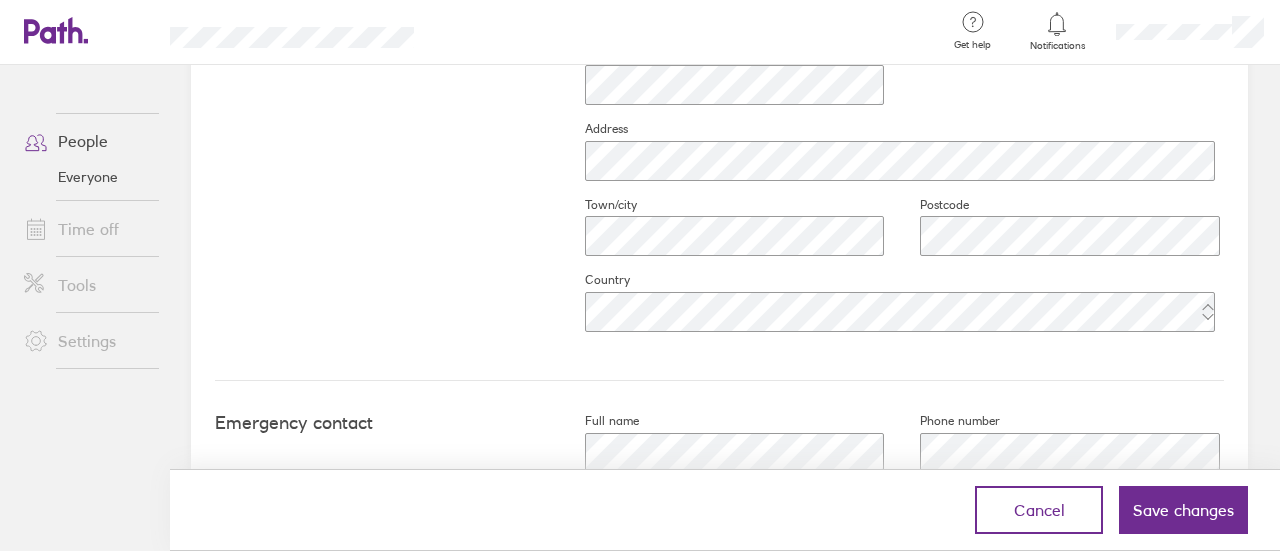 scroll, scrollTop: 1000, scrollLeft: 0, axis: vertical 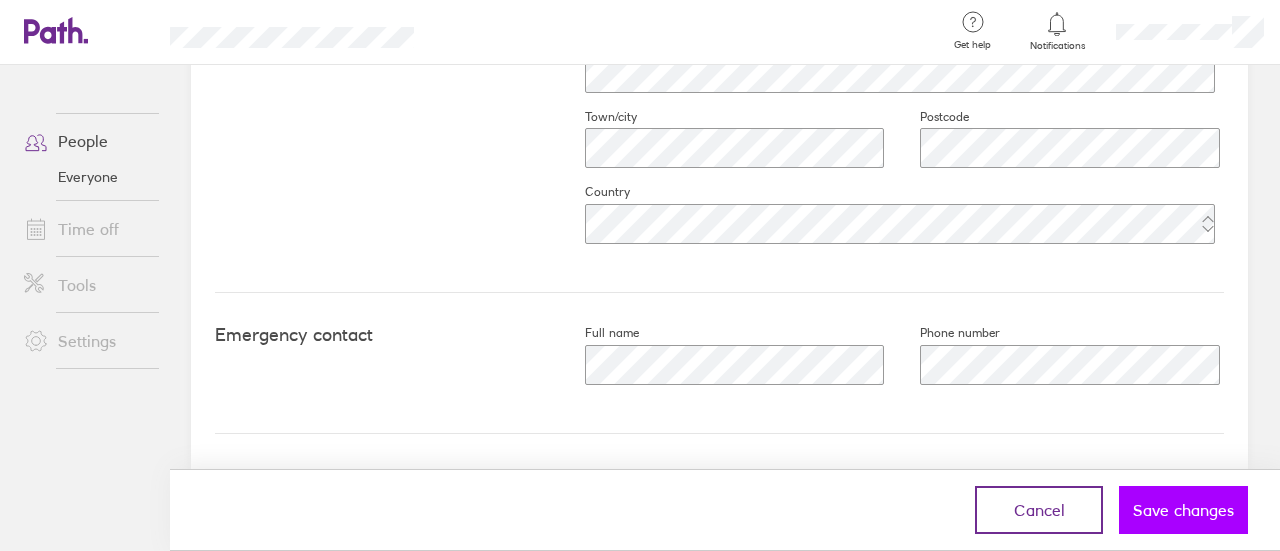 click on "Save changes" at bounding box center (1183, 510) 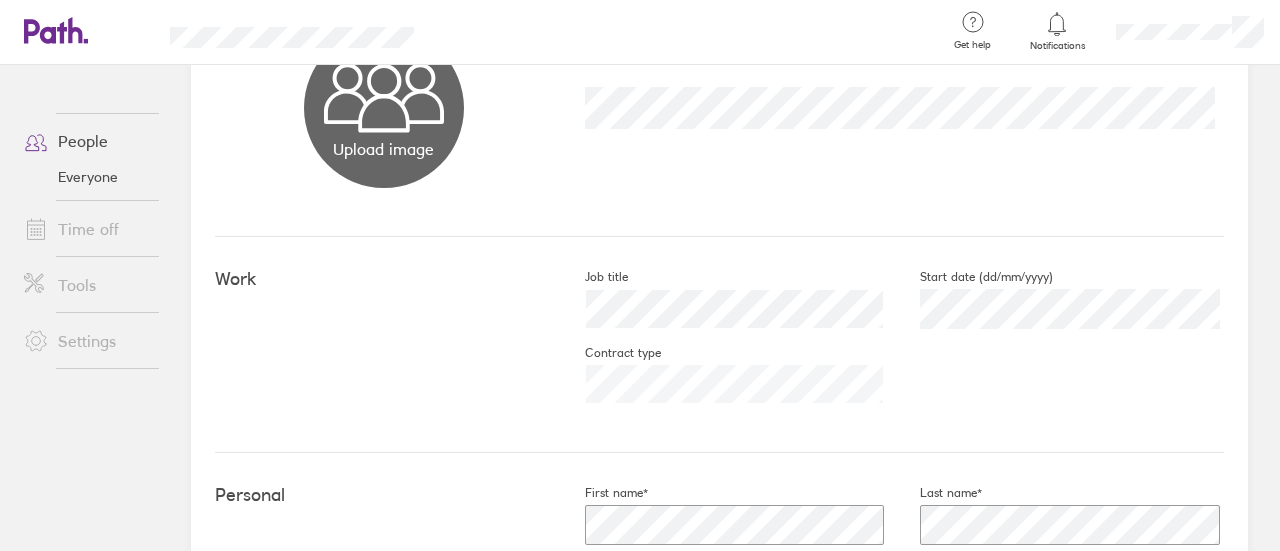 scroll, scrollTop: 200, scrollLeft: 0, axis: vertical 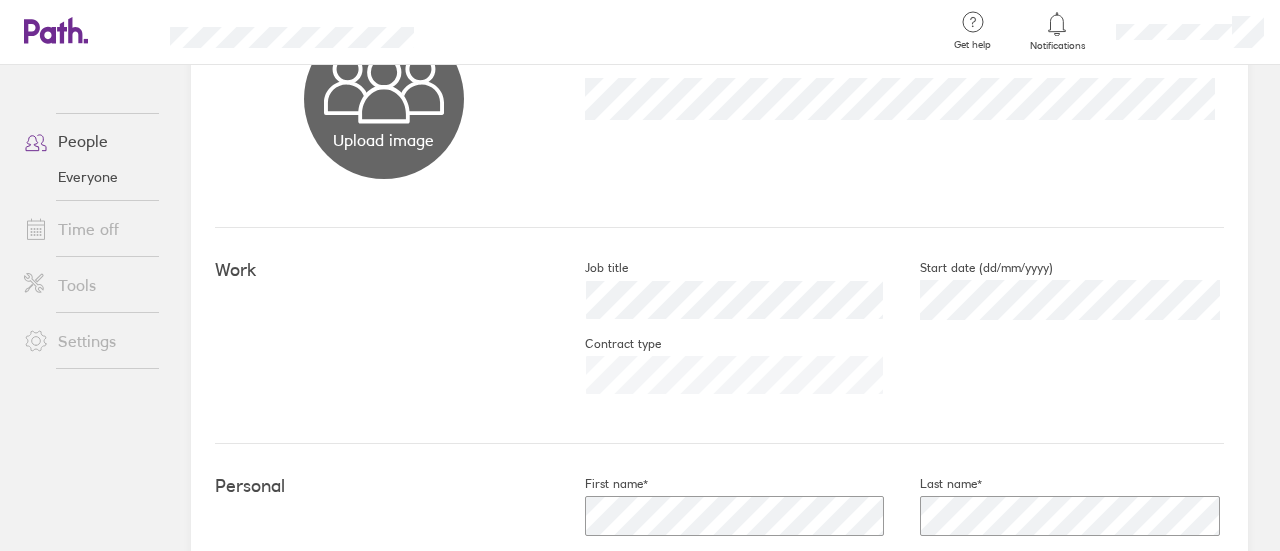 click on "Job title" at bounding box center (590, 268) 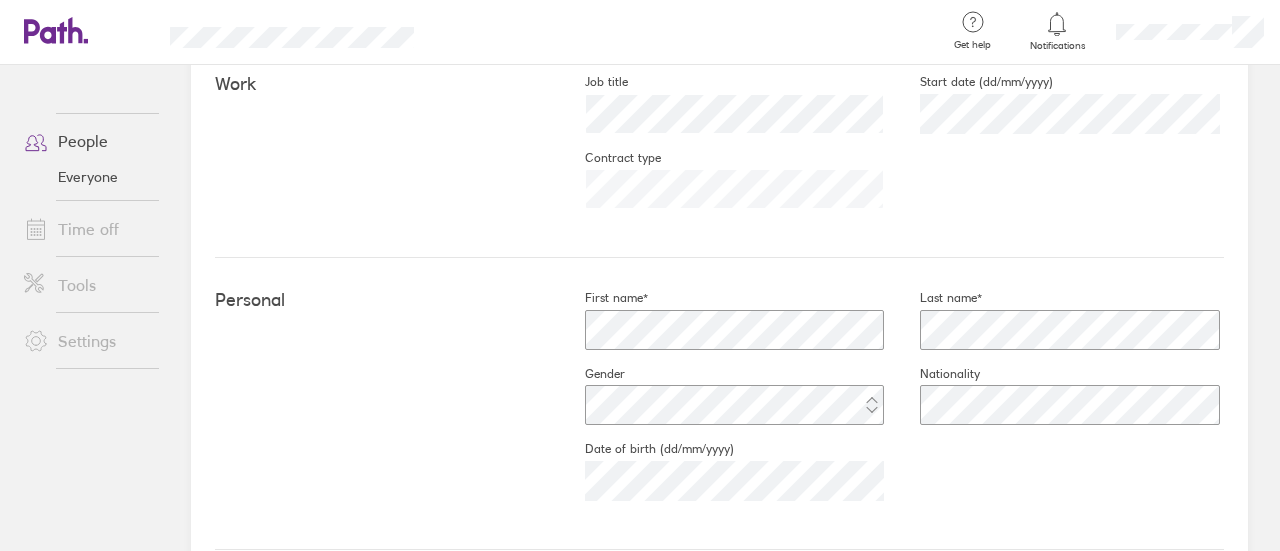 scroll, scrollTop: 0, scrollLeft: 0, axis: both 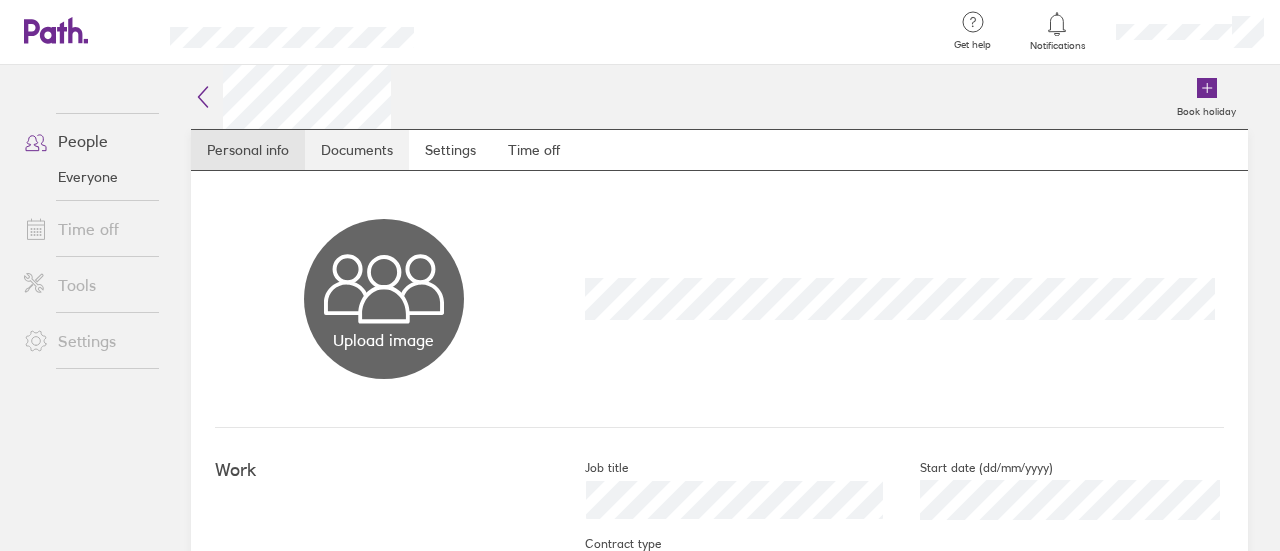click on "Documents" at bounding box center [357, 150] 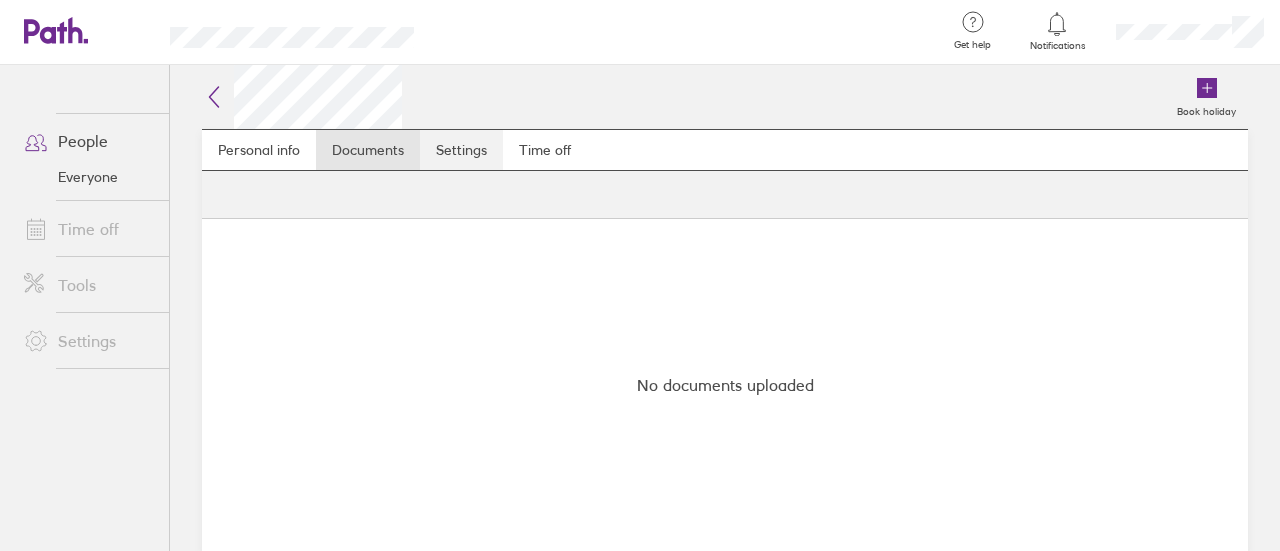click on "Settings" at bounding box center (461, 150) 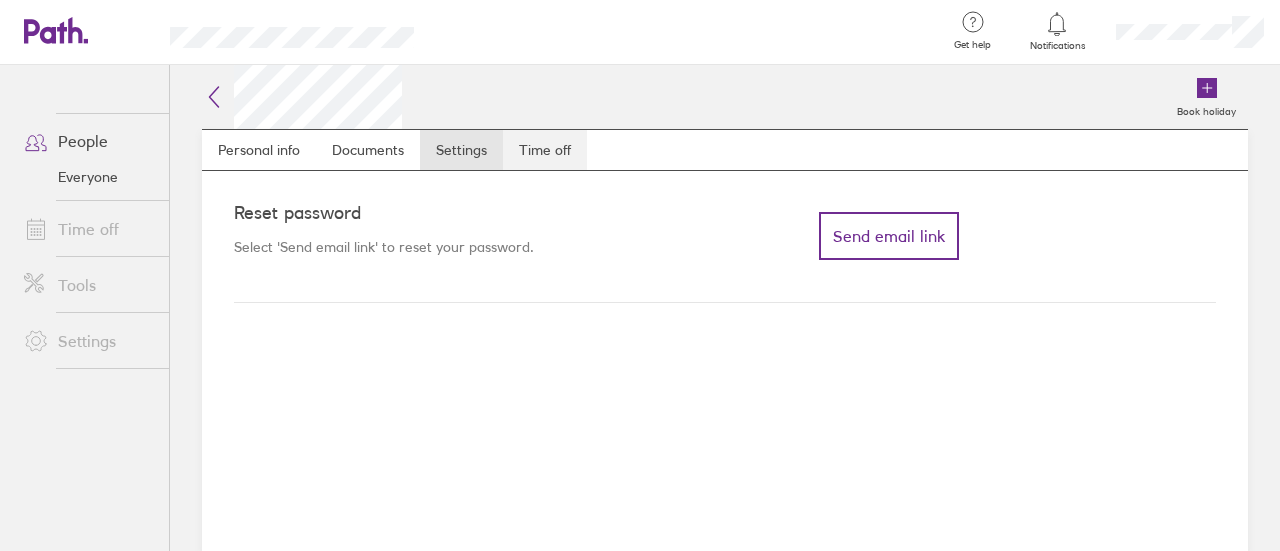 click on "Time off" at bounding box center (545, 150) 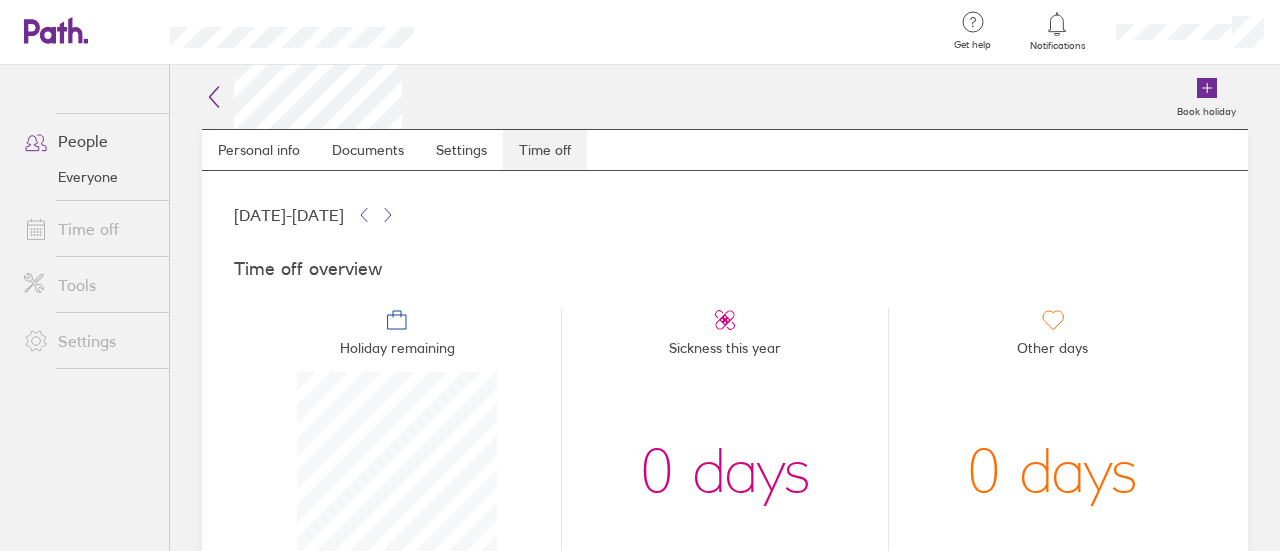 scroll, scrollTop: 999800, scrollLeft: 999800, axis: both 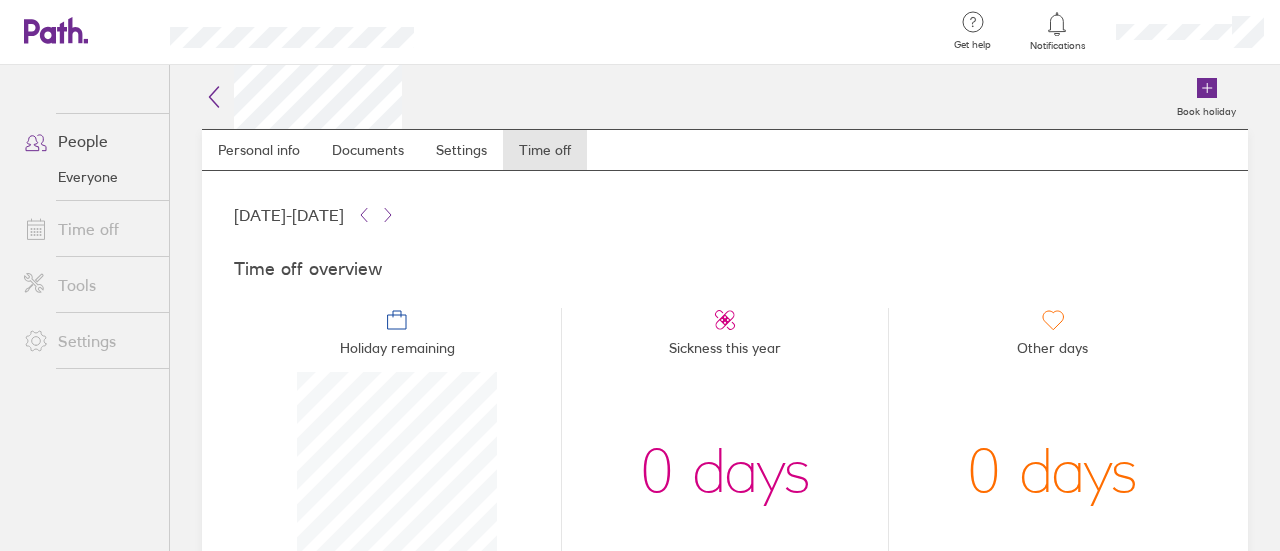 click on "[DATE]  -  [DATE]" at bounding box center (725, 215) 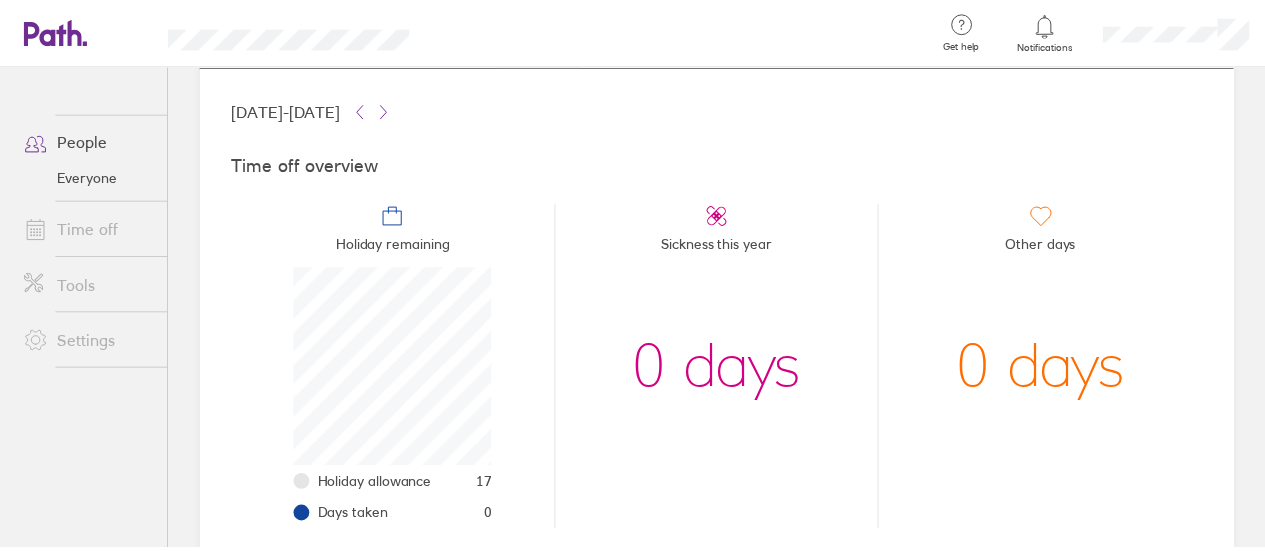 scroll, scrollTop: 0, scrollLeft: 0, axis: both 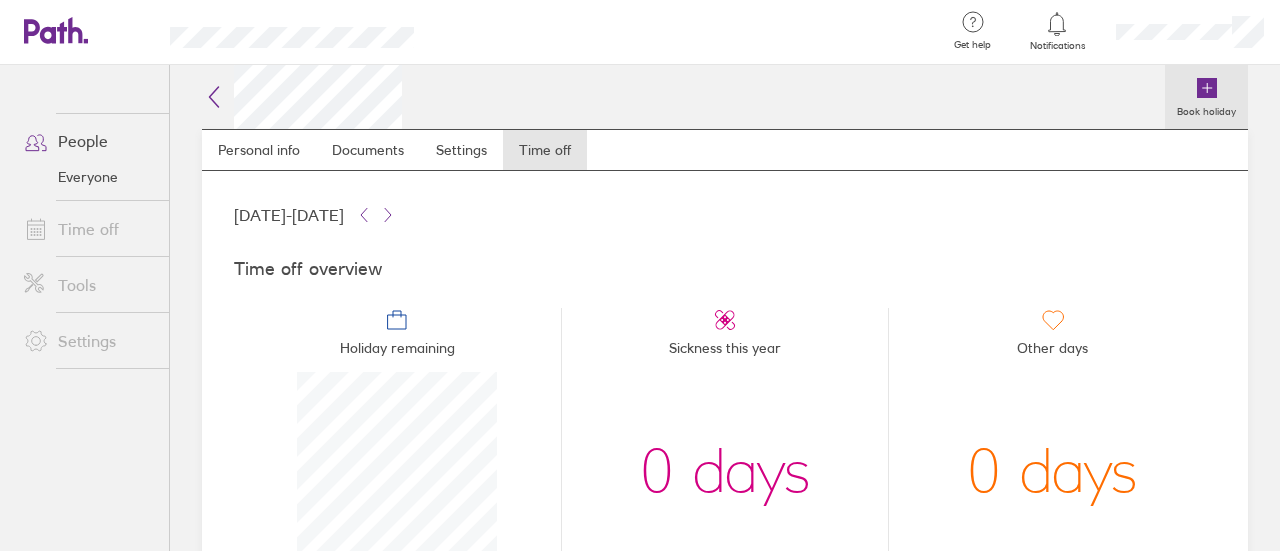 click 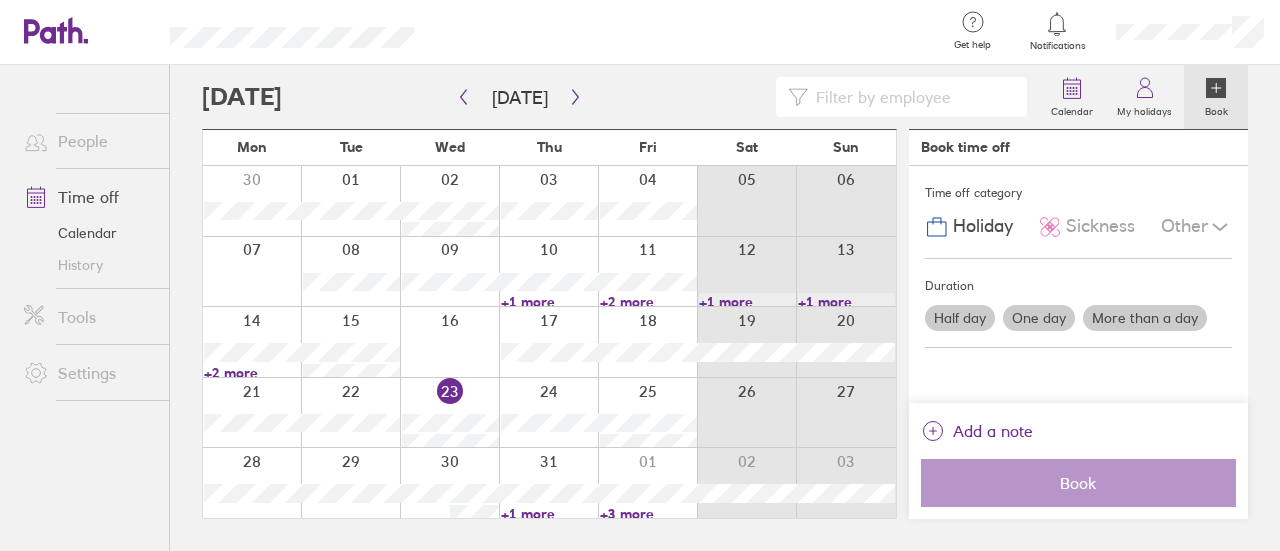 click at bounding box center (688, 32) 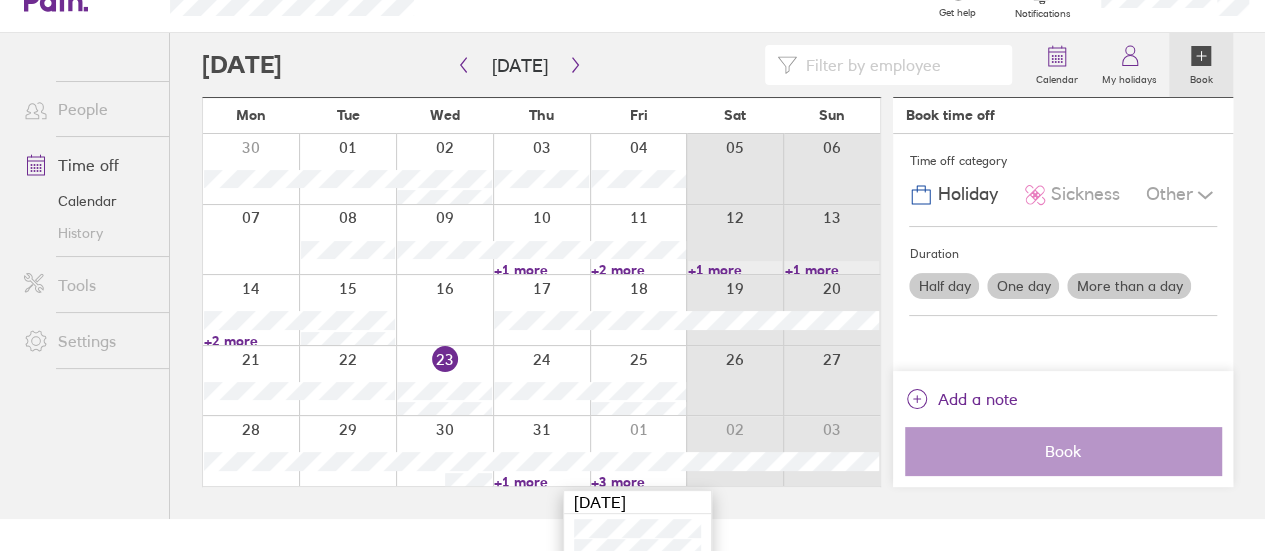 scroll, scrollTop: 86, scrollLeft: 0, axis: vertical 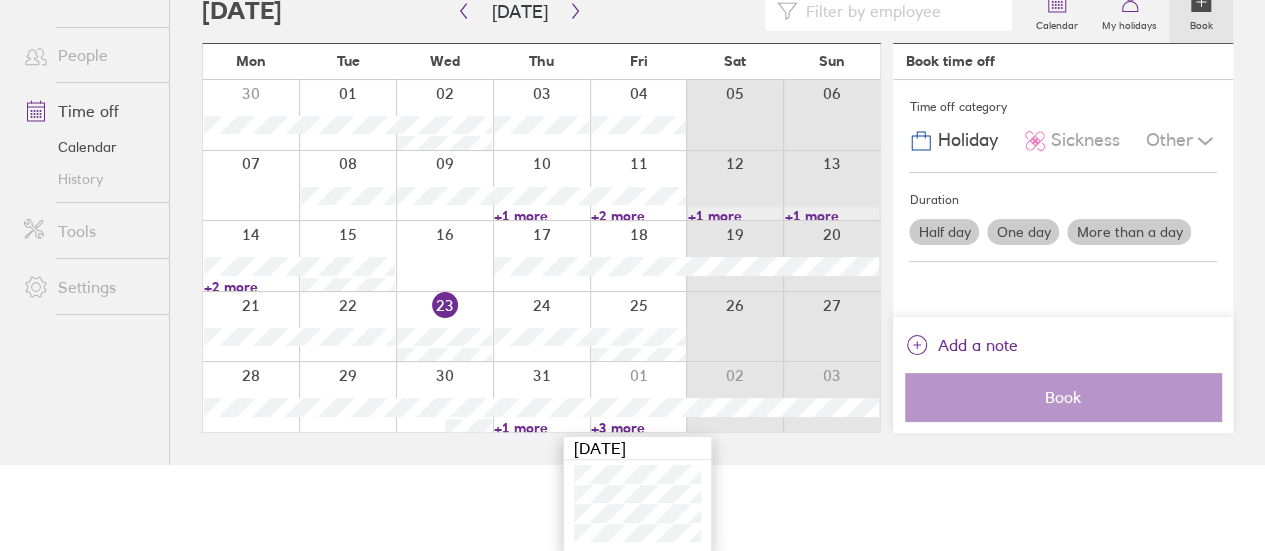 click on "Get help FAQs Contact us Notifications My profile Sign out People Time off Calendar History Tools Settings Calendar My holidays Book [DATE] [DATE] Mon Tue Wed Thu Fri Sat Sun 30 01 02 03 04 05 06   07 08 09 10 11 12 13     +1 more +2 more +1 more +1 more 14 15 16 17 18 19 20   +2 more 21 22 23 24 25 26 27     28 29 30 31 01 02 03   +1 more +3 more Book time off Time off category Holiday Sickness Other Duration Half day One day More than a day Add a note Book Privacy Preference Center cookie policy Allow All Cookies  Manage Consent Preferences Strictly Necessary Cookies Always Active Cookies Details‎ Customer Experience     Customer Experience   Cookies Details‎ Functional Cookies     Functional Cookies   These cookies enable the website to provide enhanced functionality and personalisation. They may be set by us or by third party providers whose services we have added to our pages. If you do not allow these cookies then some or all of these services may not function properly. Cookies Details‎" at bounding box center (632, 189) 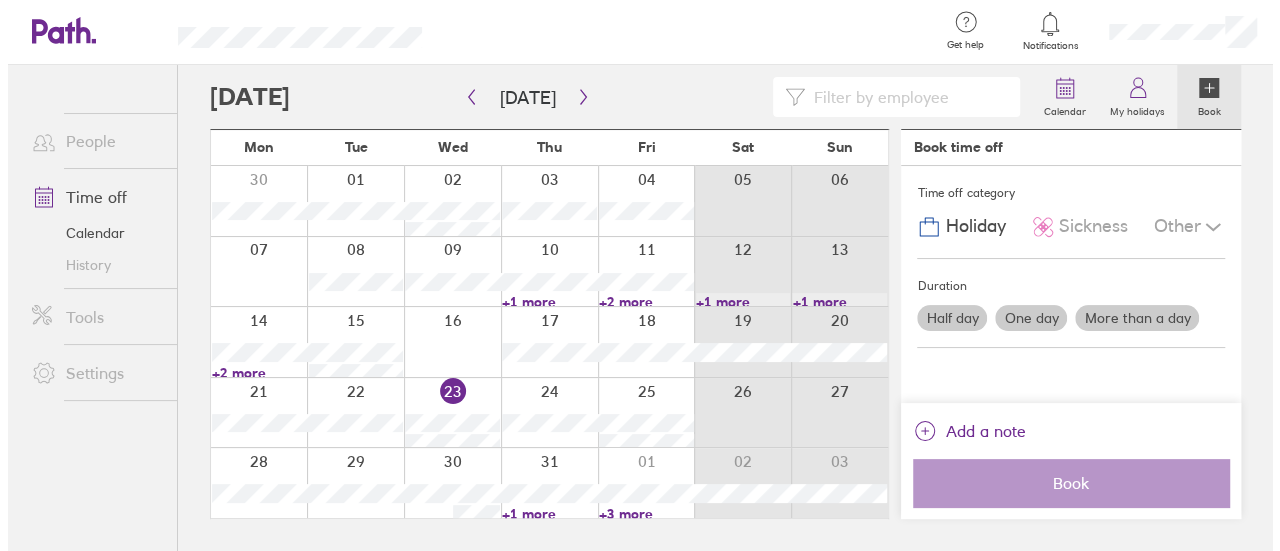 scroll, scrollTop: 0, scrollLeft: 0, axis: both 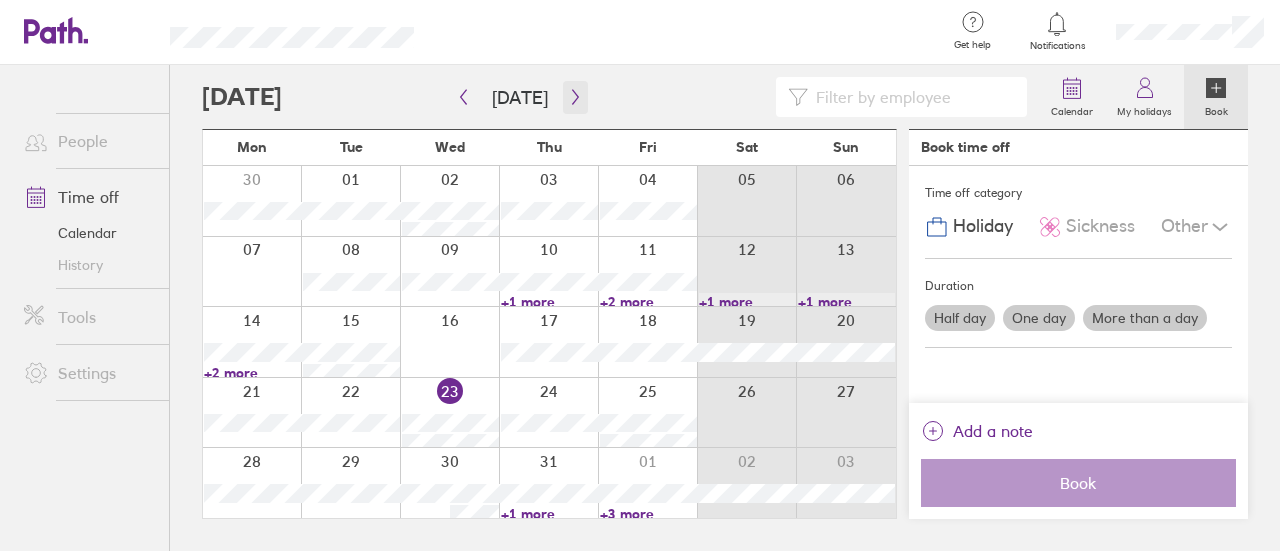 click 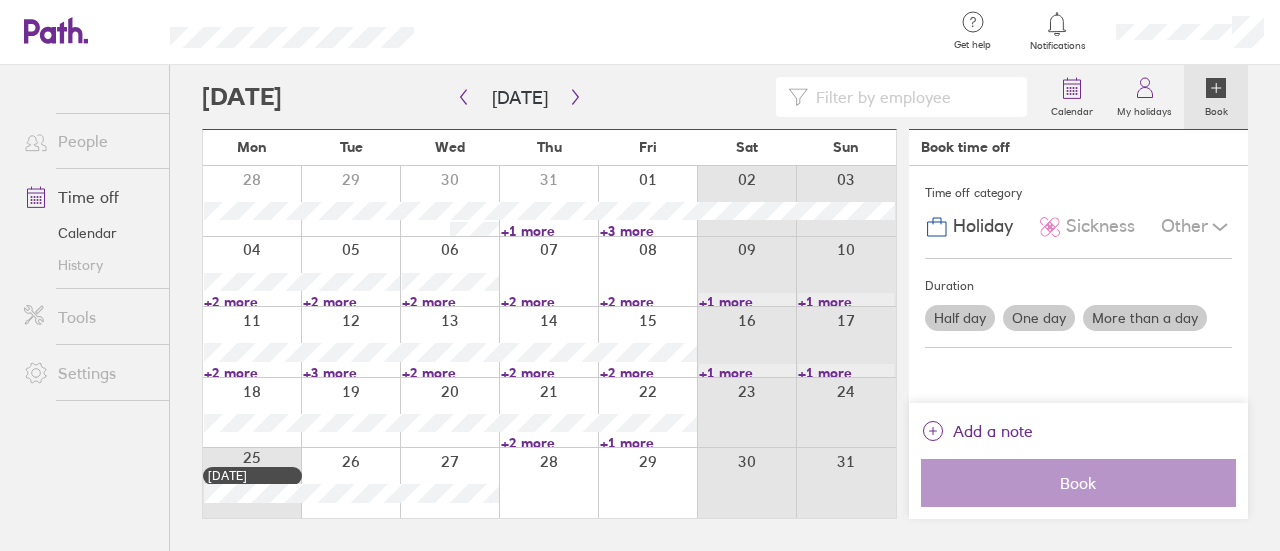 click on "+2 more" at bounding box center [252, 302] 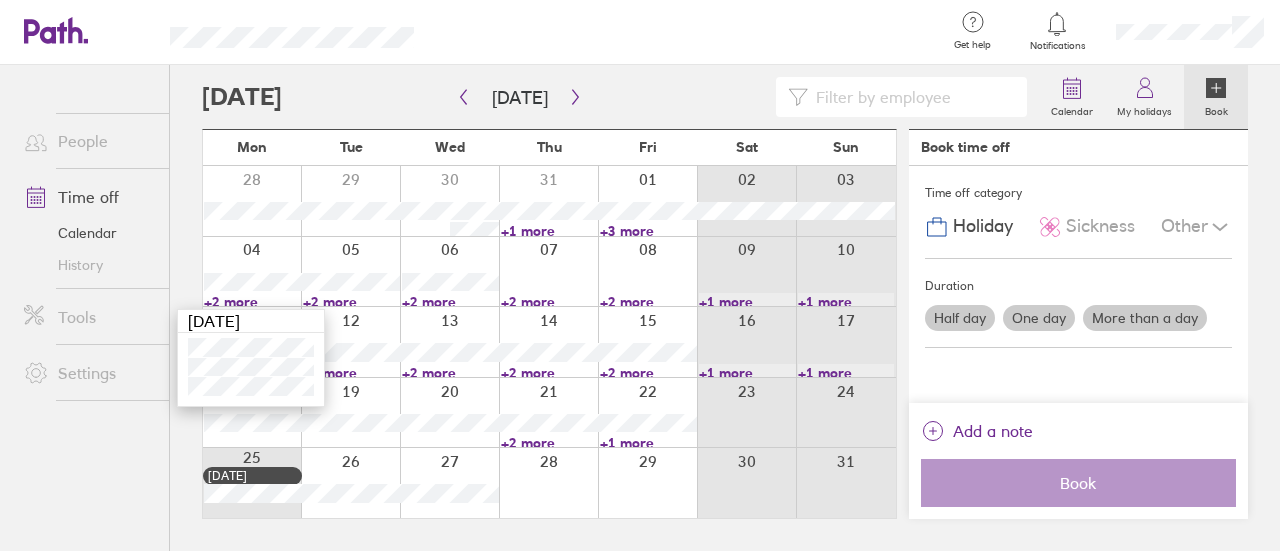 click at bounding box center (620, 97) 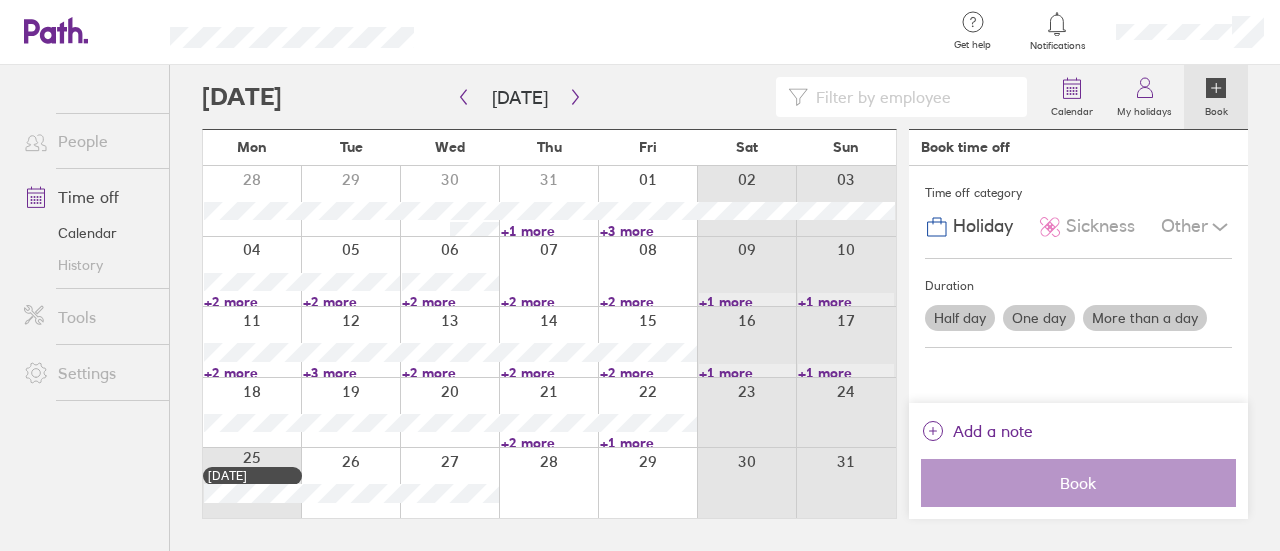 click on "+2 more" at bounding box center (549, 302) 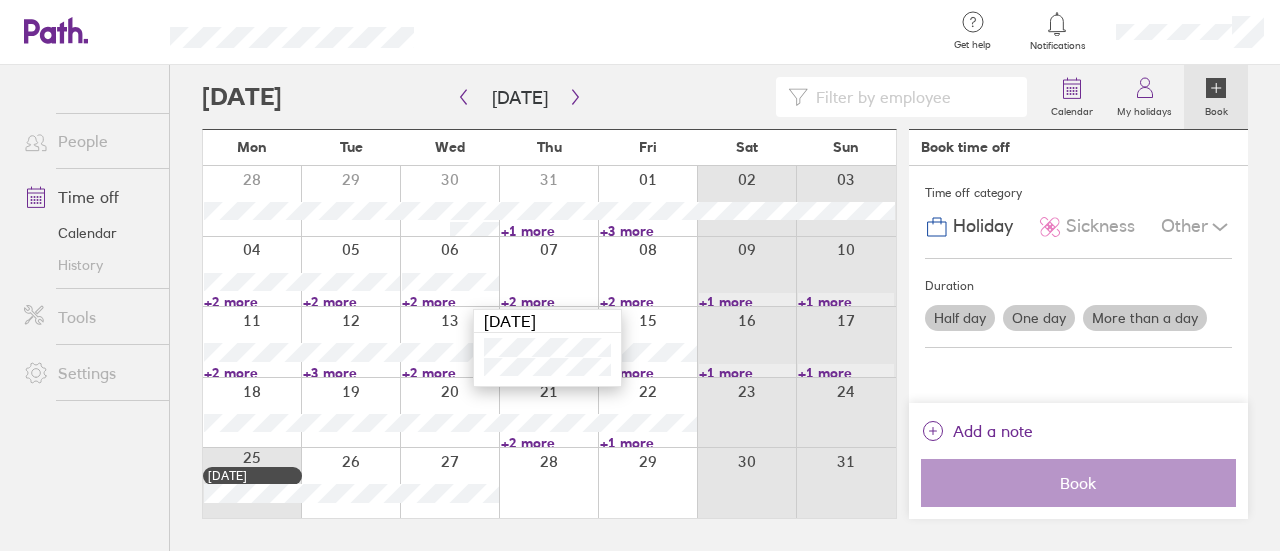 click on "+2 more" at bounding box center (648, 302) 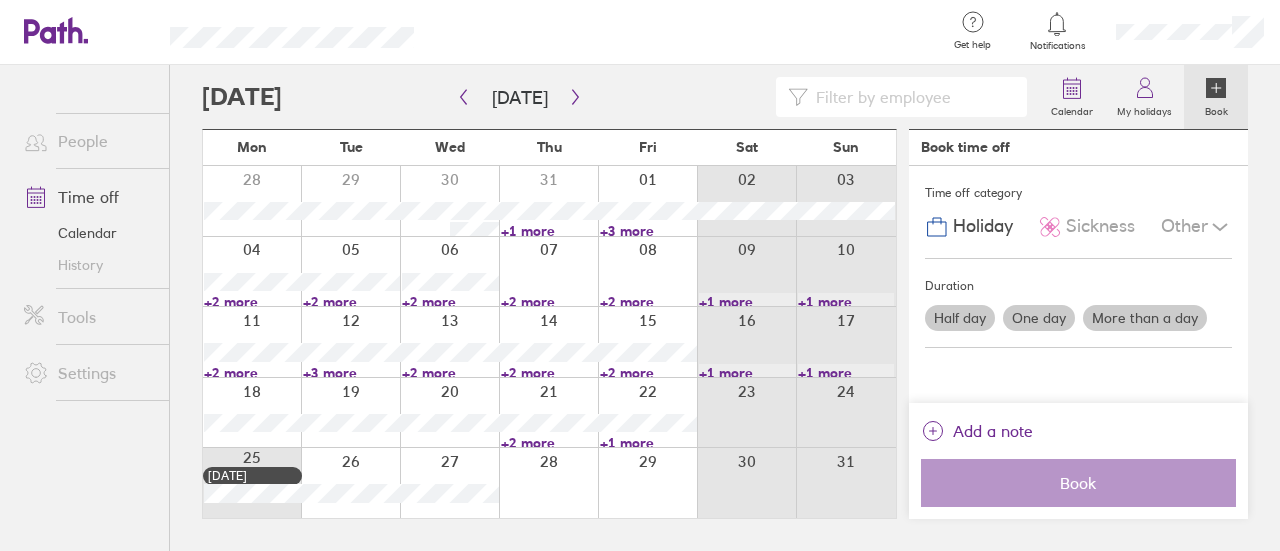 click on "+2 more" at bounding box center (648, 302) 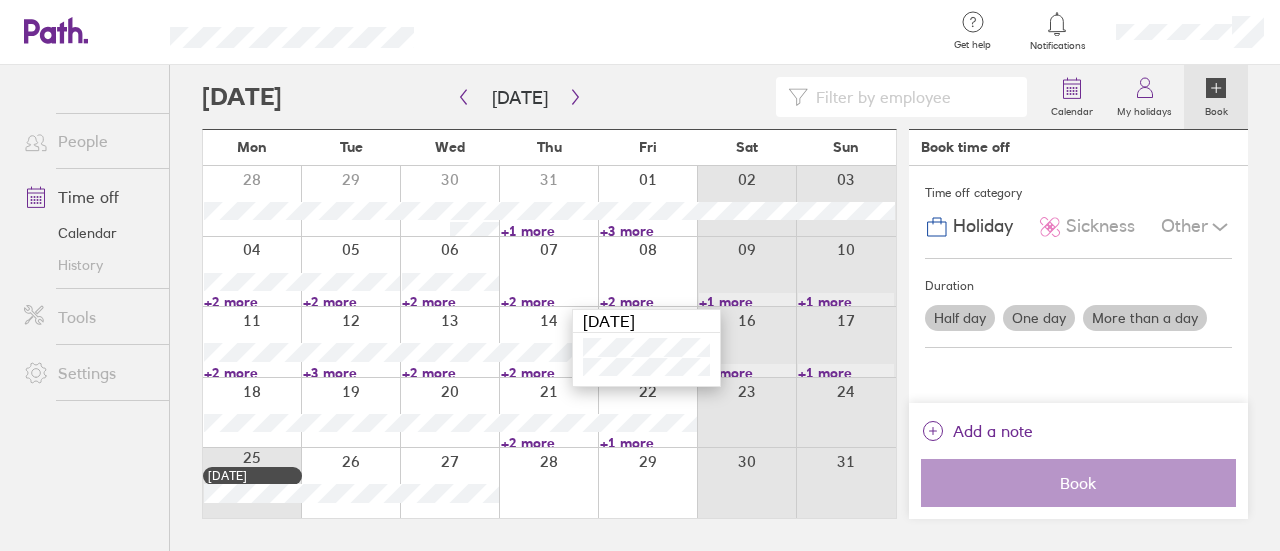click on "Calendar My holidays Book [DATE] [DATE] Mon Tue Wed Thu Fri Sat Sun 28 29 30 31 01 02 03   +1 more +3 more 04 05 06 07 08 09 10 +2 more +2 more +2 more +2 more +2 more +1 more +1 more 11 12 13 14 15 16 17 +2 more +3 more +2 more +2 more +2 more +1 more +1 more 18 19 20 21 22 23 24   +2 more +1 more 25 [DATE] 26 27 28 29 30 31 Book time off Time off category Holiday Sickness Other Duration Half day One day More than a day Add a note Book" at bounding box center [725, 308] 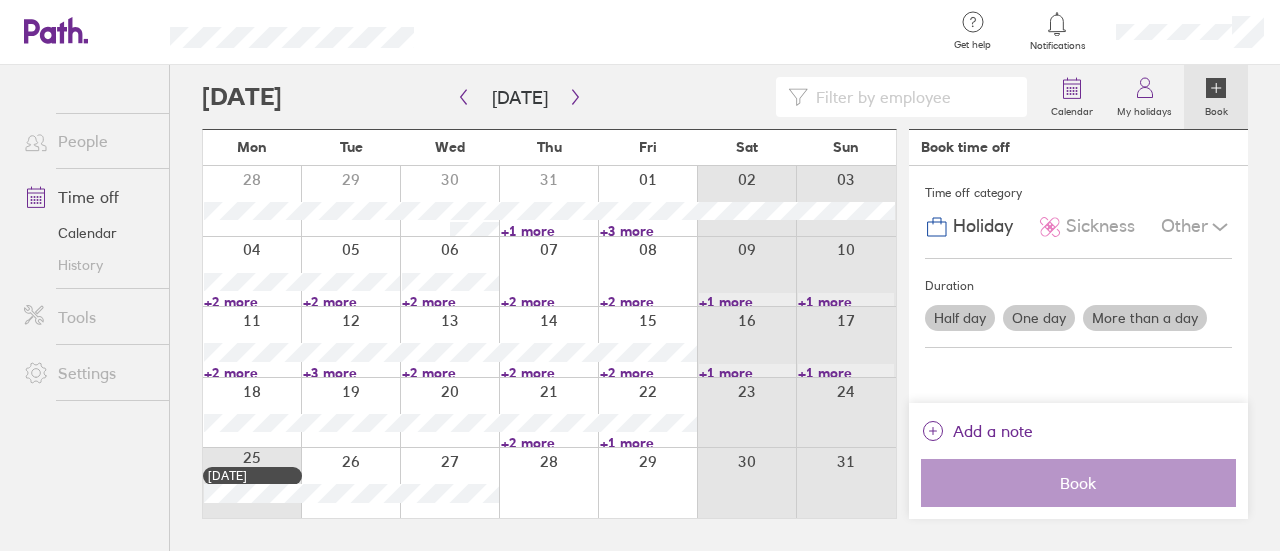 click at bounding box center [252, 272] 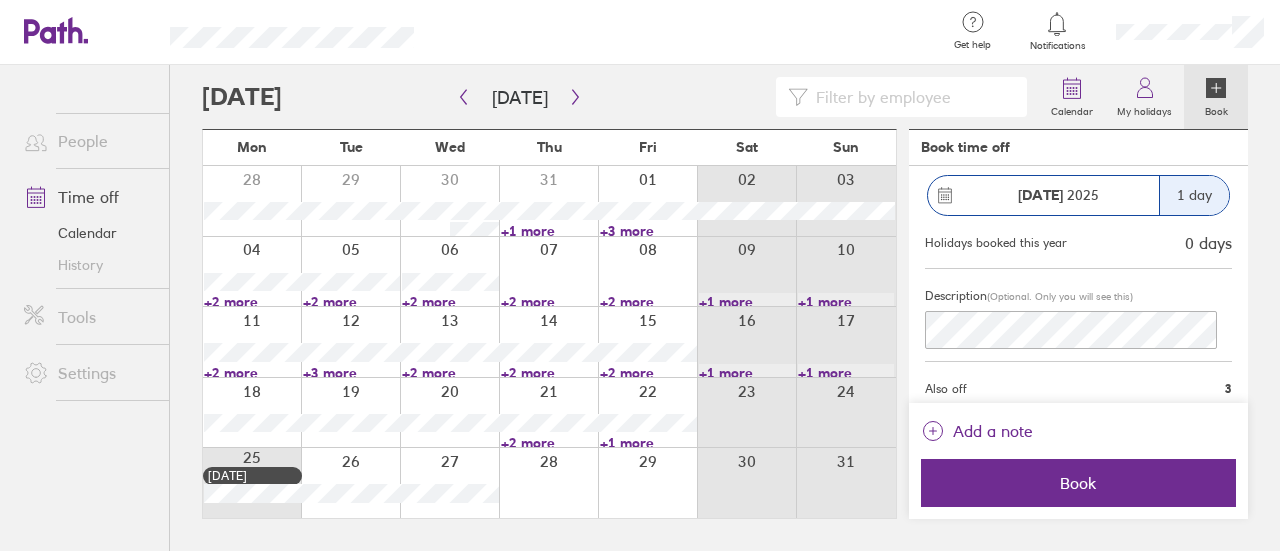scroll, scrollTop: 238, scrollLeft: 0, axis: vertical 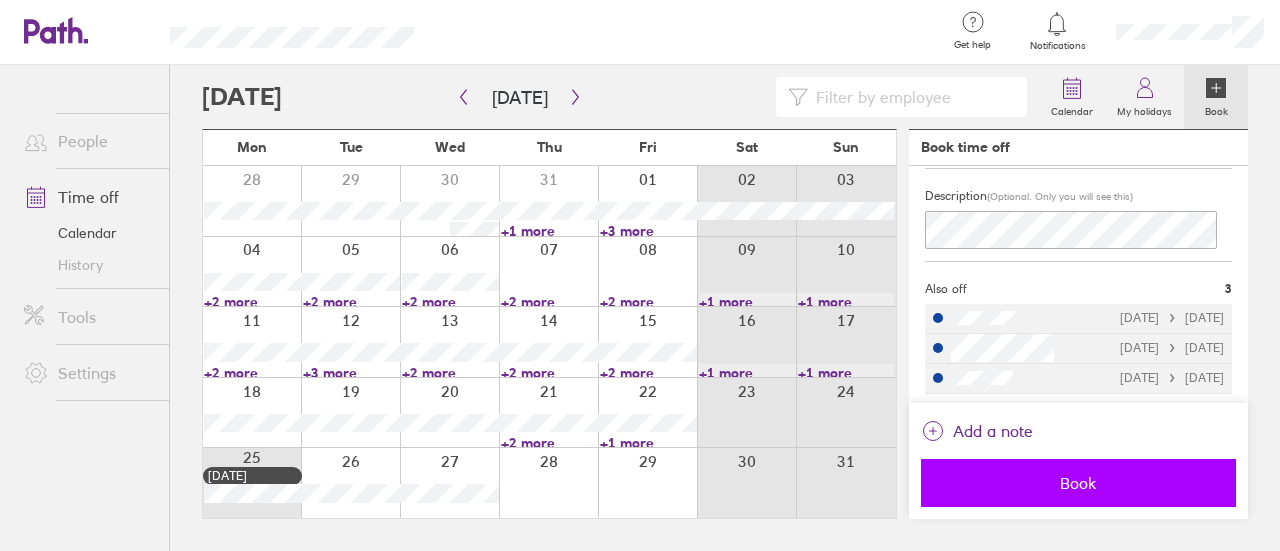 click on "Book" at bounding box center (1078, 483) 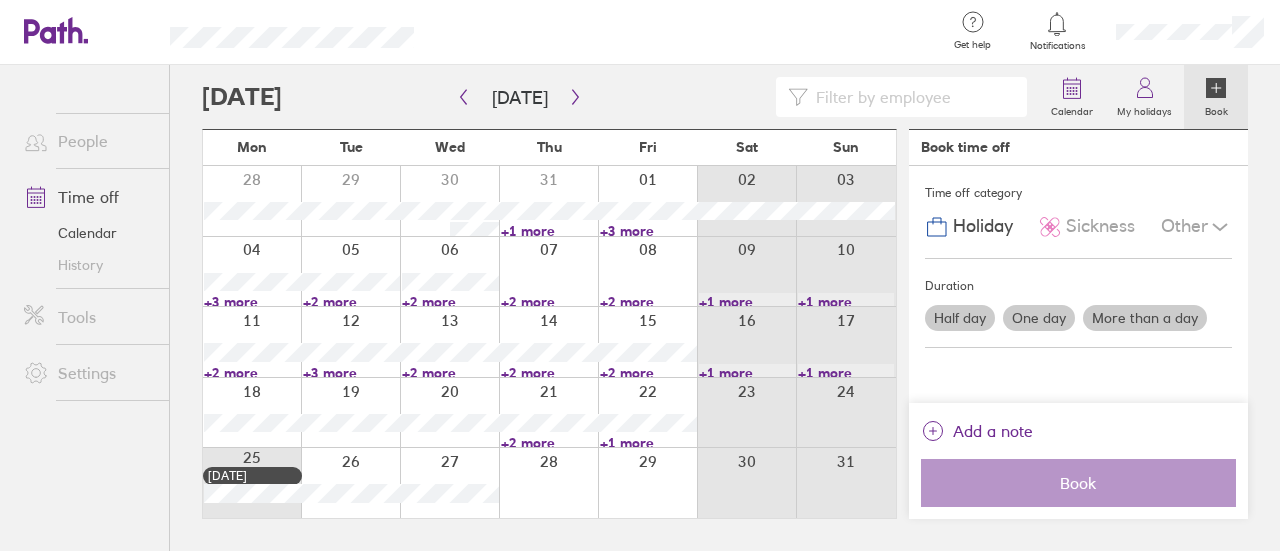 scroll, scrollTop: 0, scrollLeft: 0, axis: both 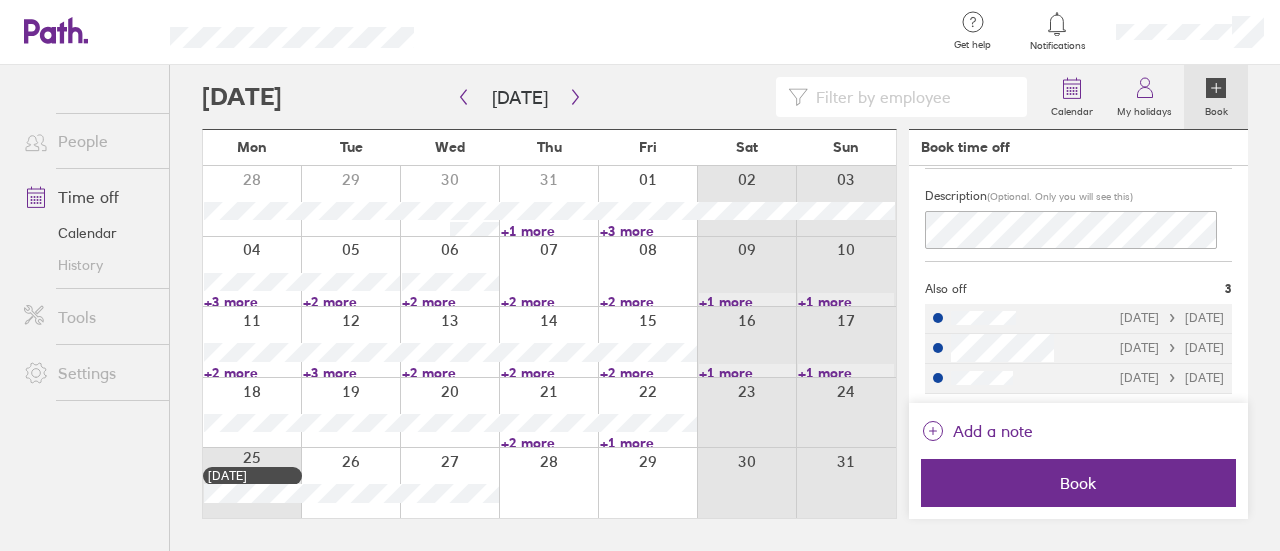 click at bounding box center [252, 342] 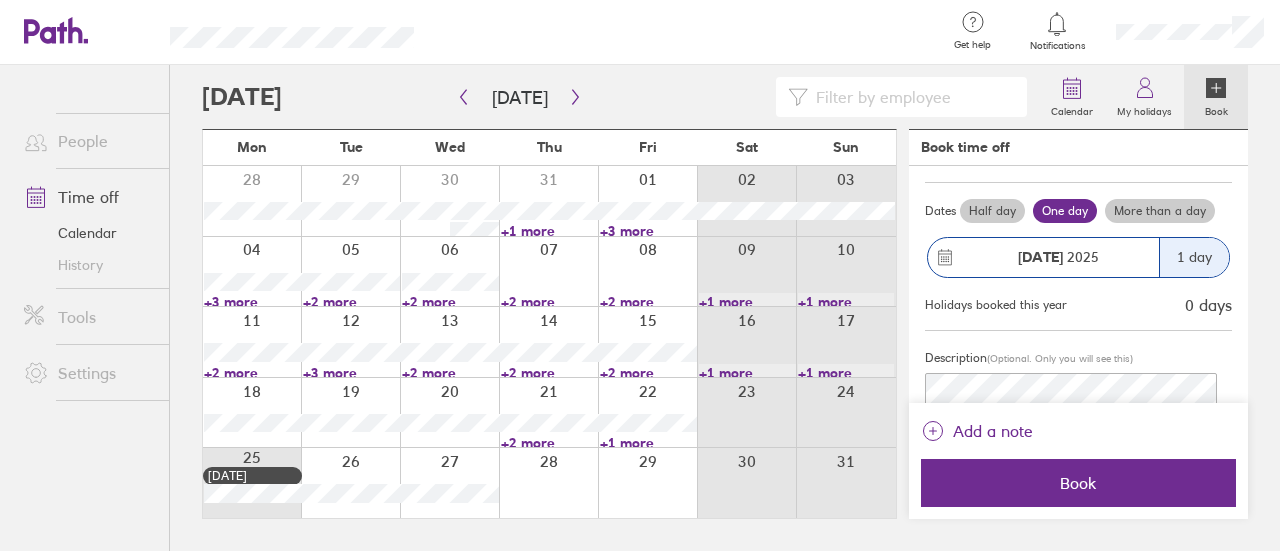 scroll, scrollTop: 38, scrollLeft: 0, axis: vertical 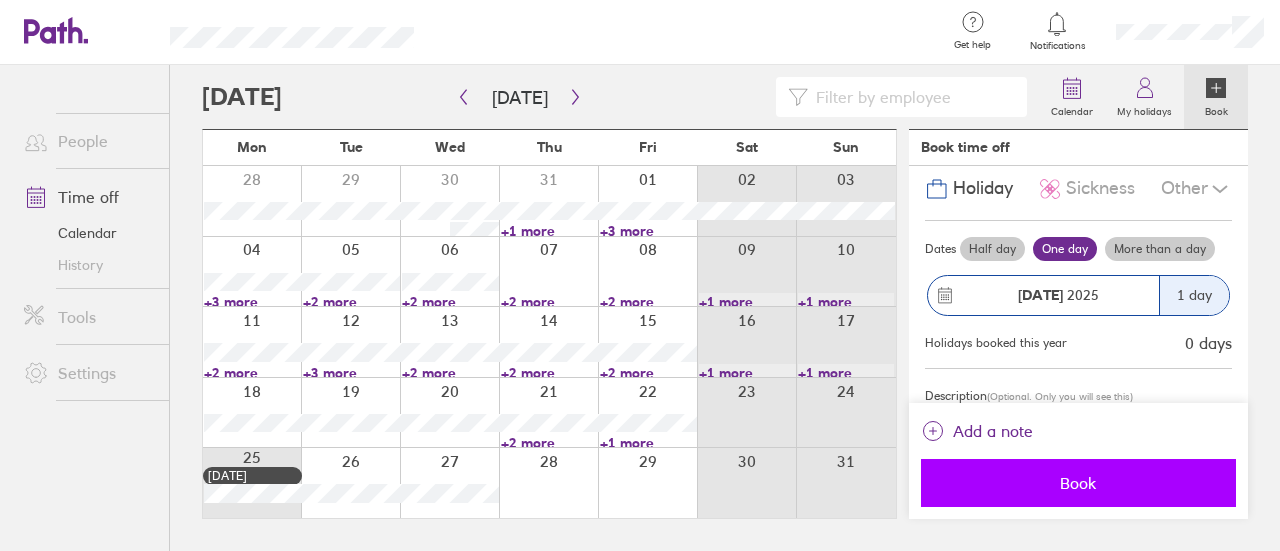 click on "Book" at bounding box center (1078, 483) 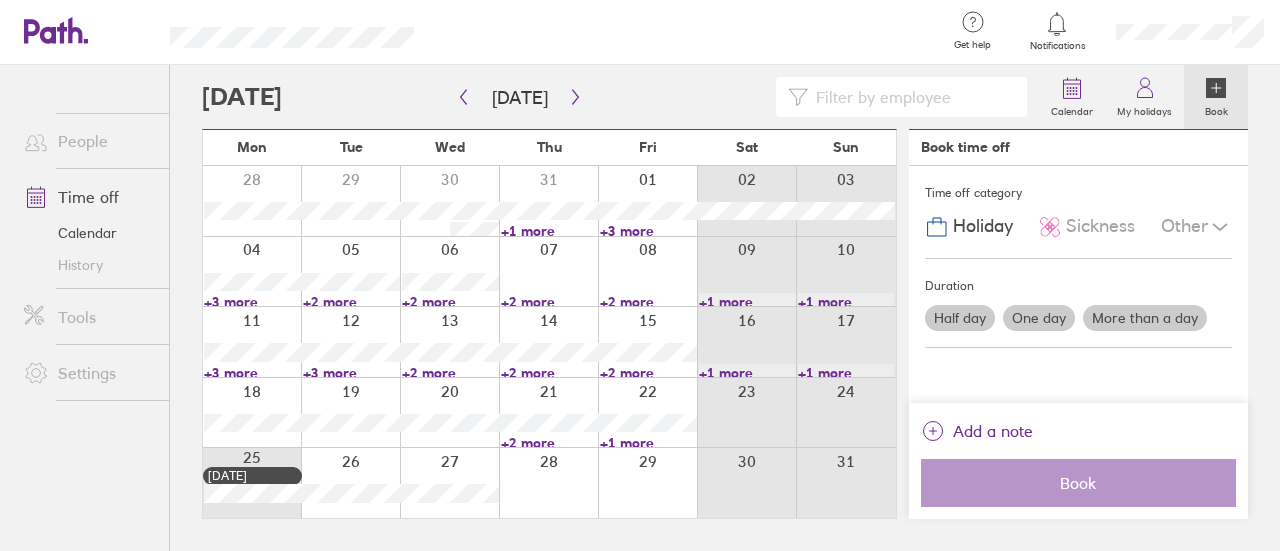 scroll, scrollTop: 0, scrollLeft: 0, axis: both 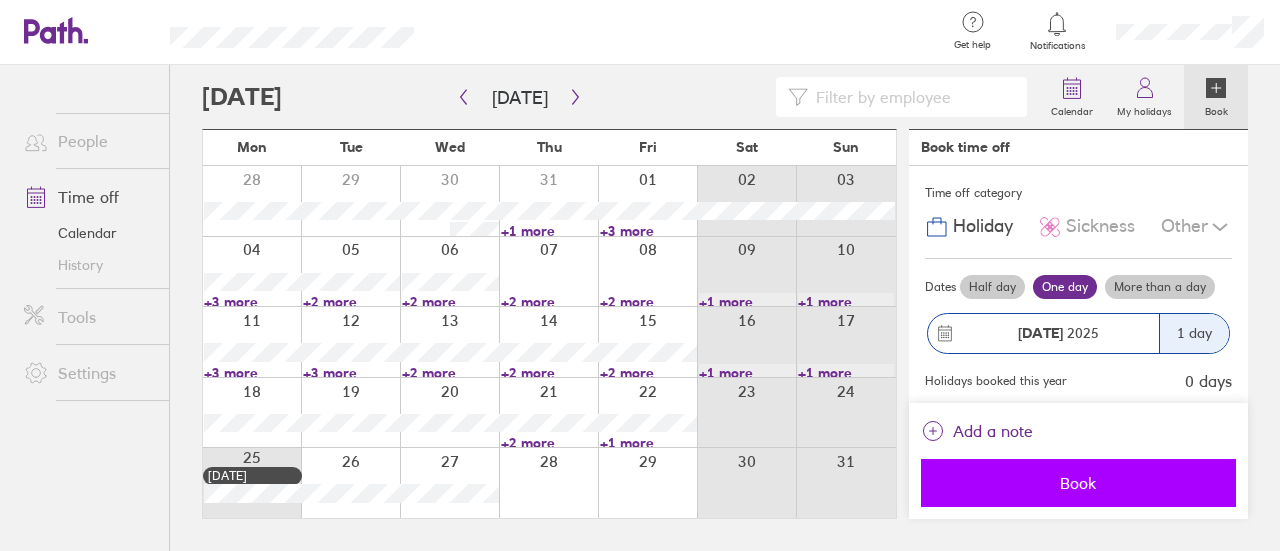 click on "Book" at bounding box center [1078, 483] 